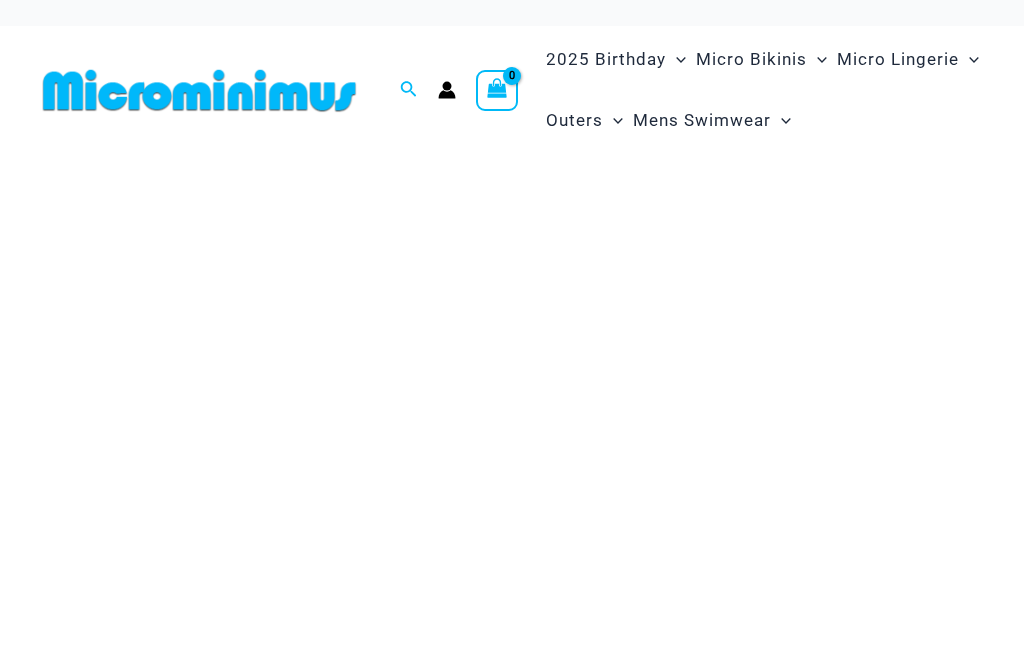 scroll, scrollTop: 0, scrollLeft: 0, axis: both 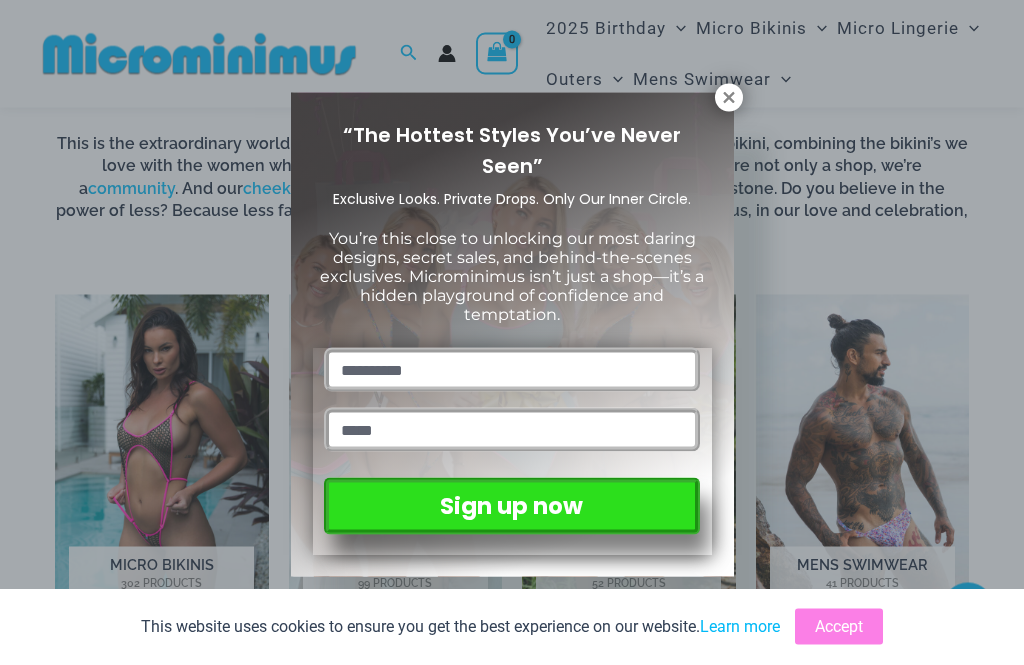 click 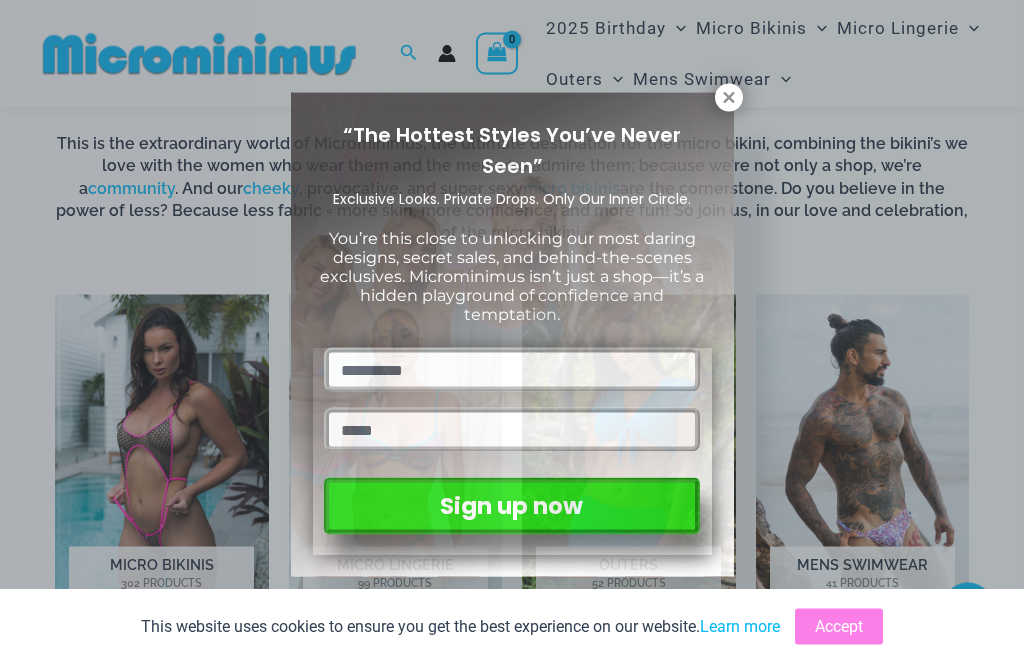 scroll, scrollTop: 607, scrollLeft: 0, axis: vertical 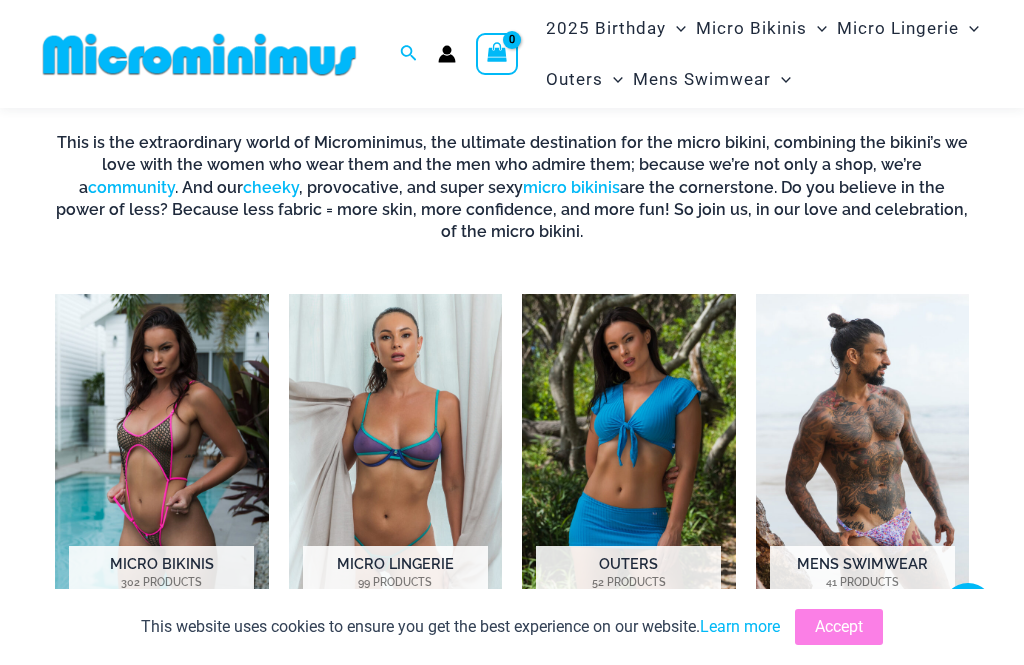 click at bounding box center [162, 460] 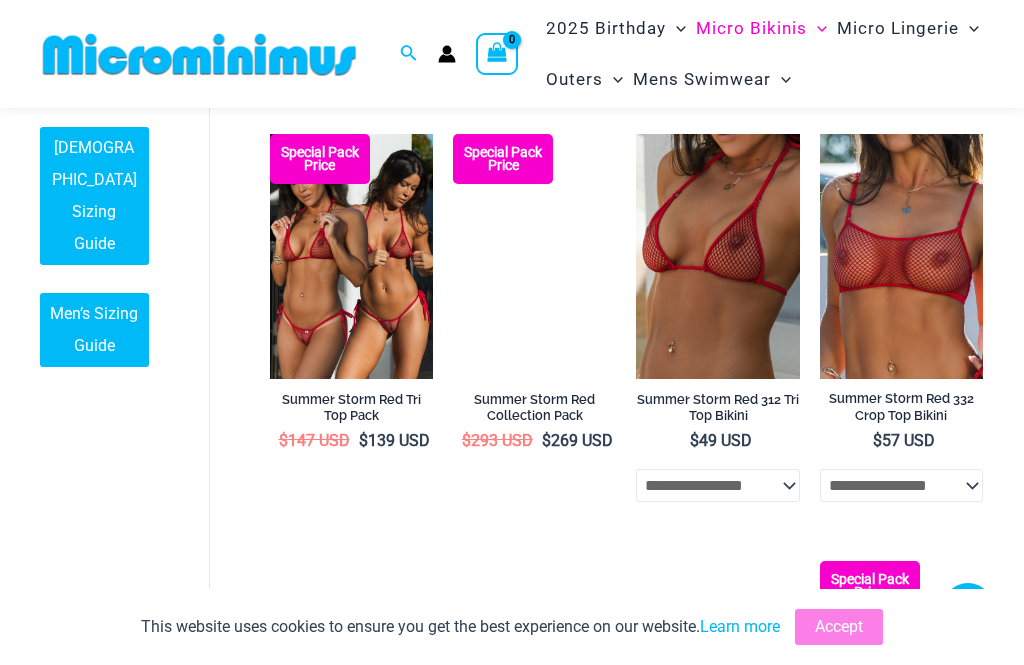scroll, scrollTop: 1554, scrollLeft: 0, axis: vertical 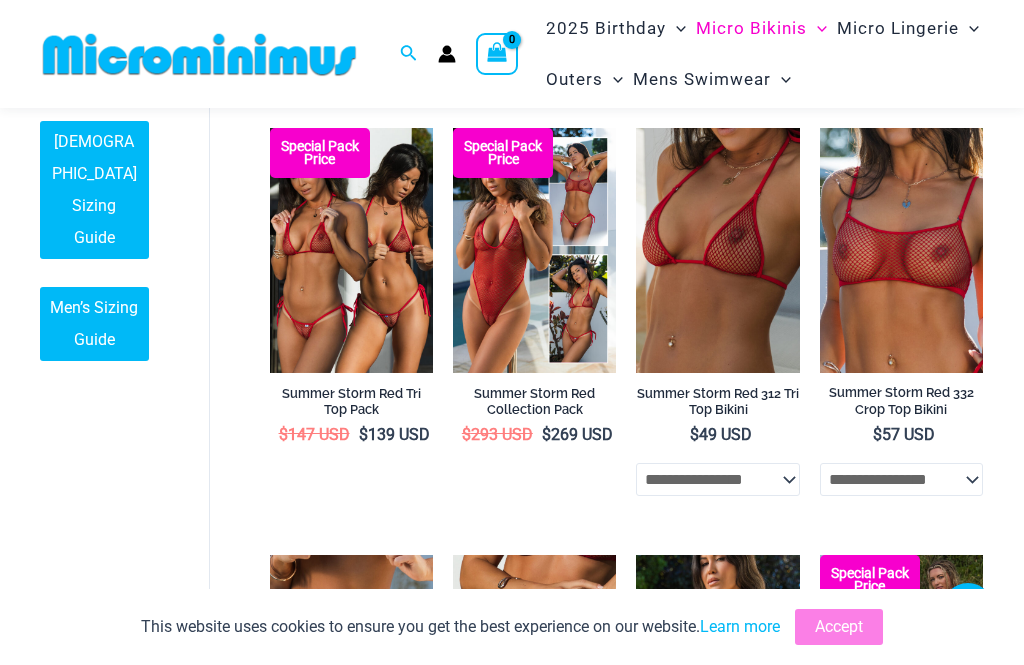 click at bounding box center [270, 128] 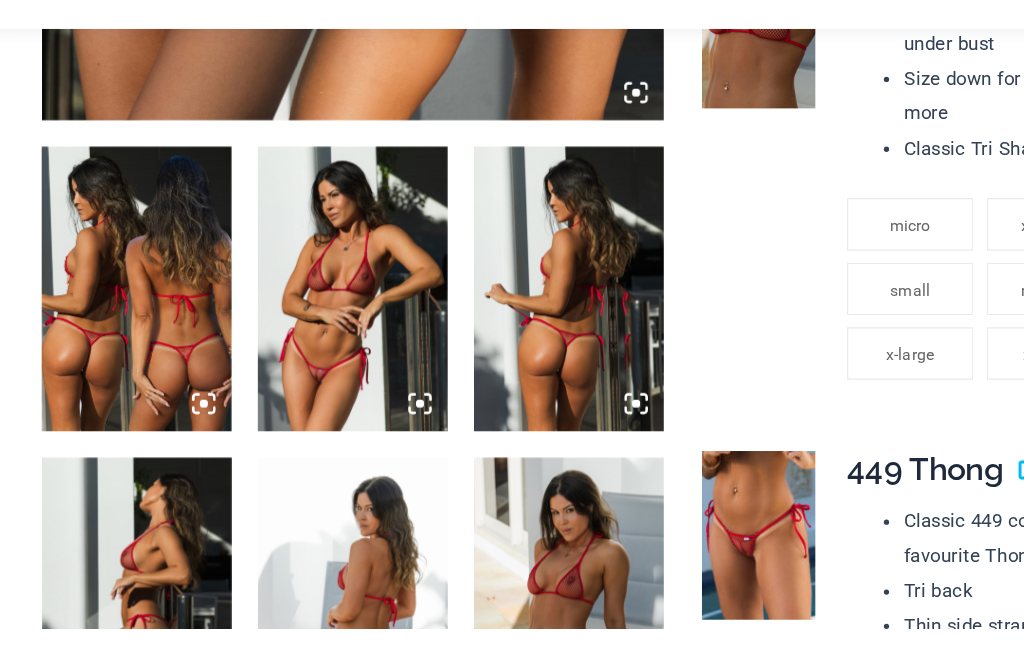 scroll, scrollTop: 668, scrollLeft: 0, axis: vertical 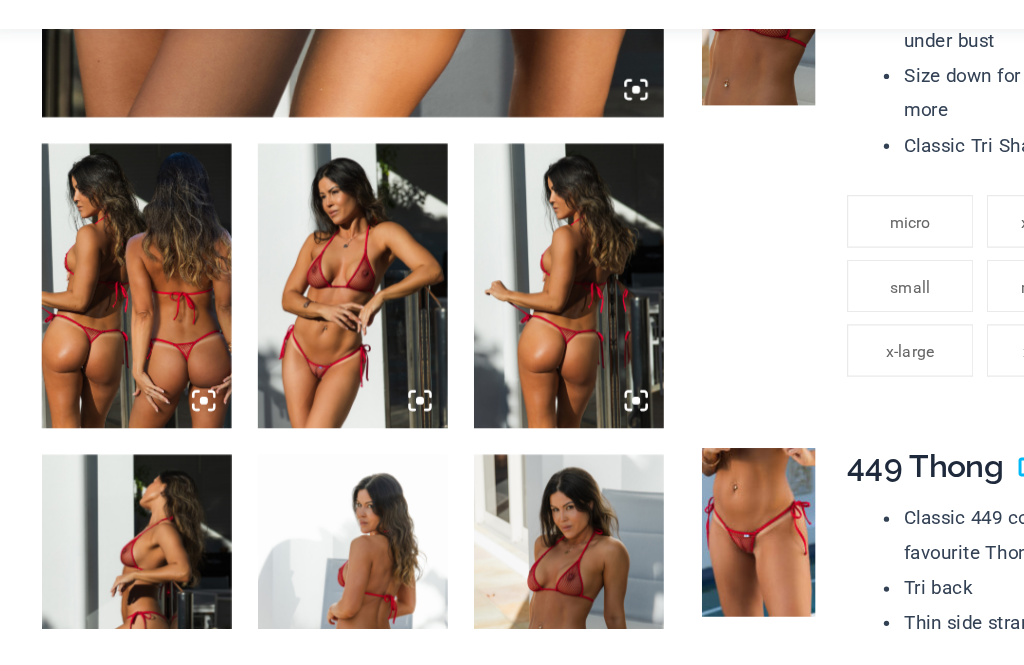 click at bounding box center (276, 329) 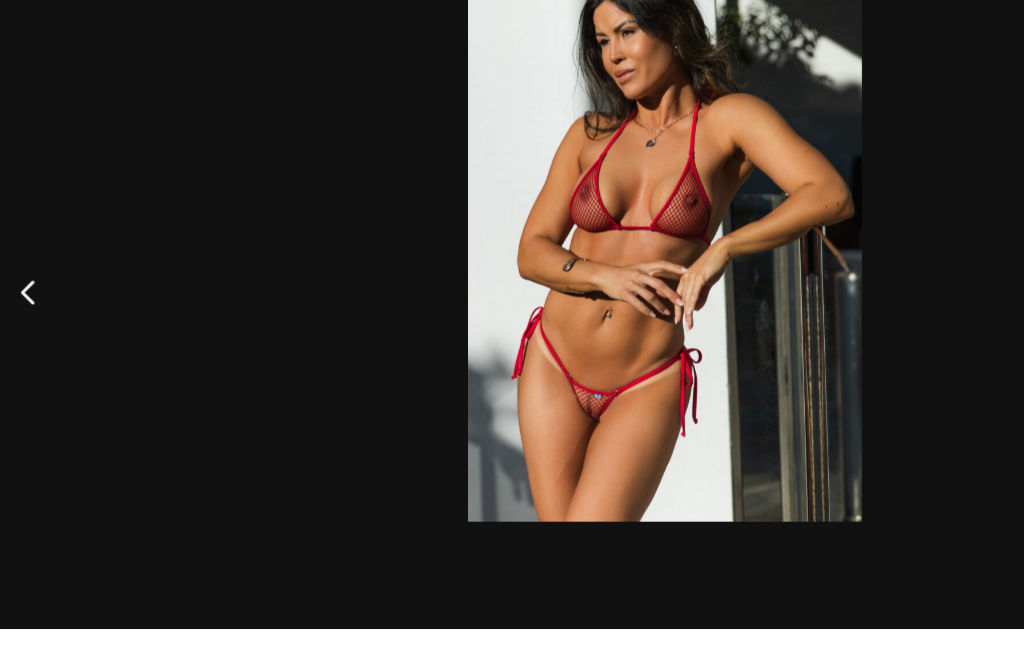 click at bounding box center [37, 333] 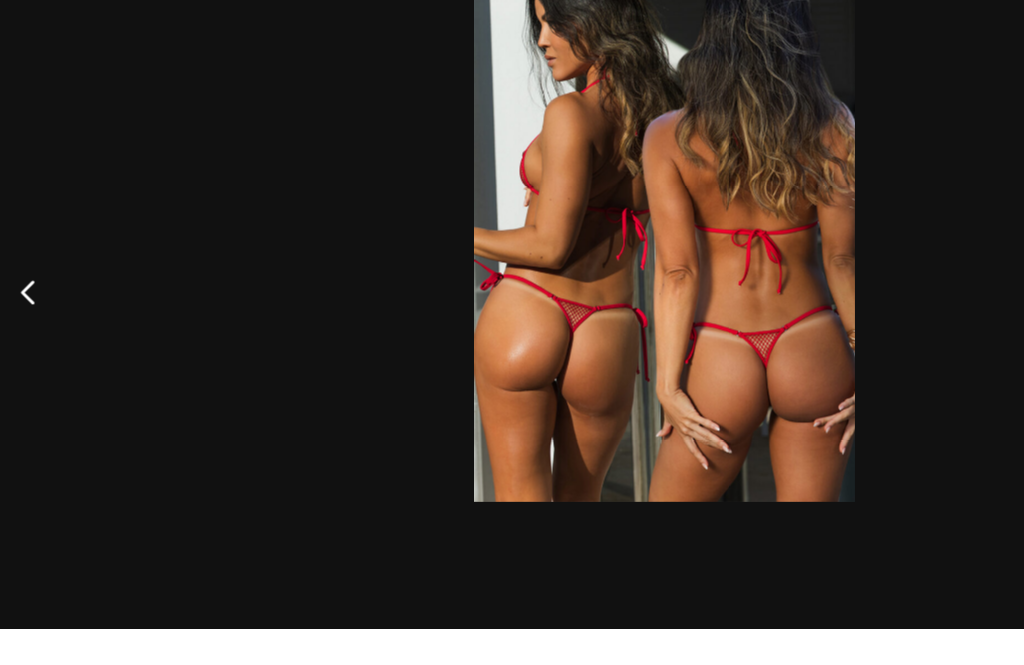click at bounding box center [37, 333] 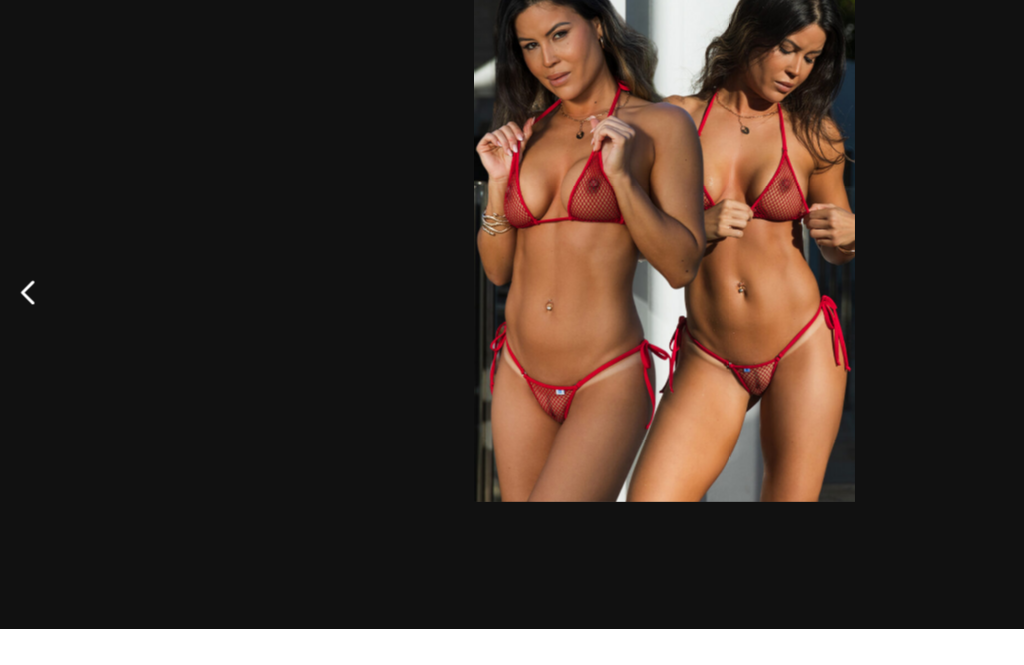 click at bounding box center [37, 333] 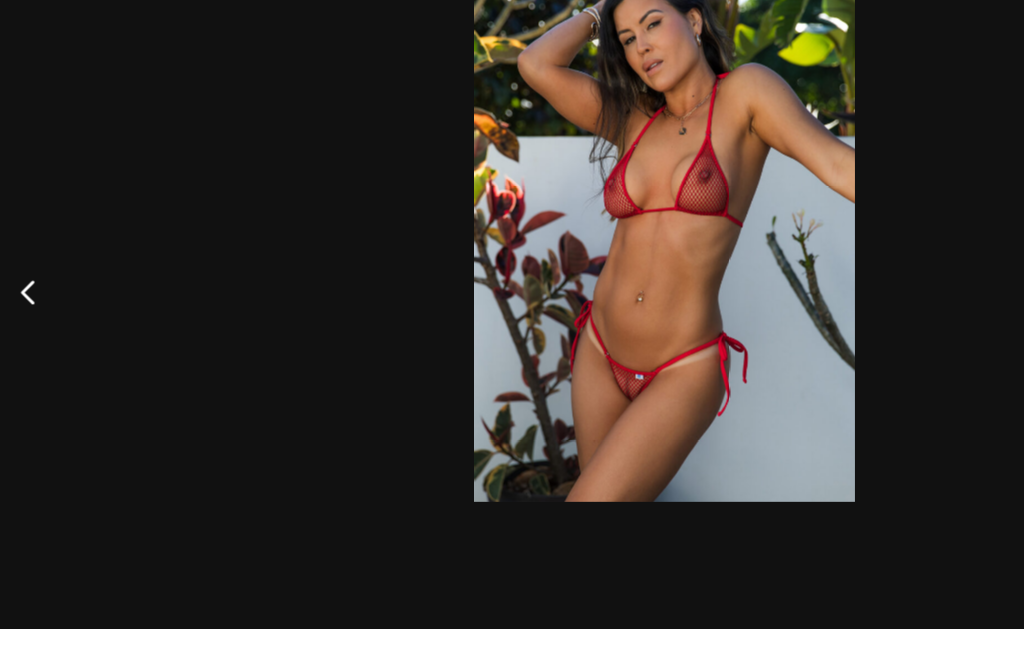 click at bounding box center (37, 333) 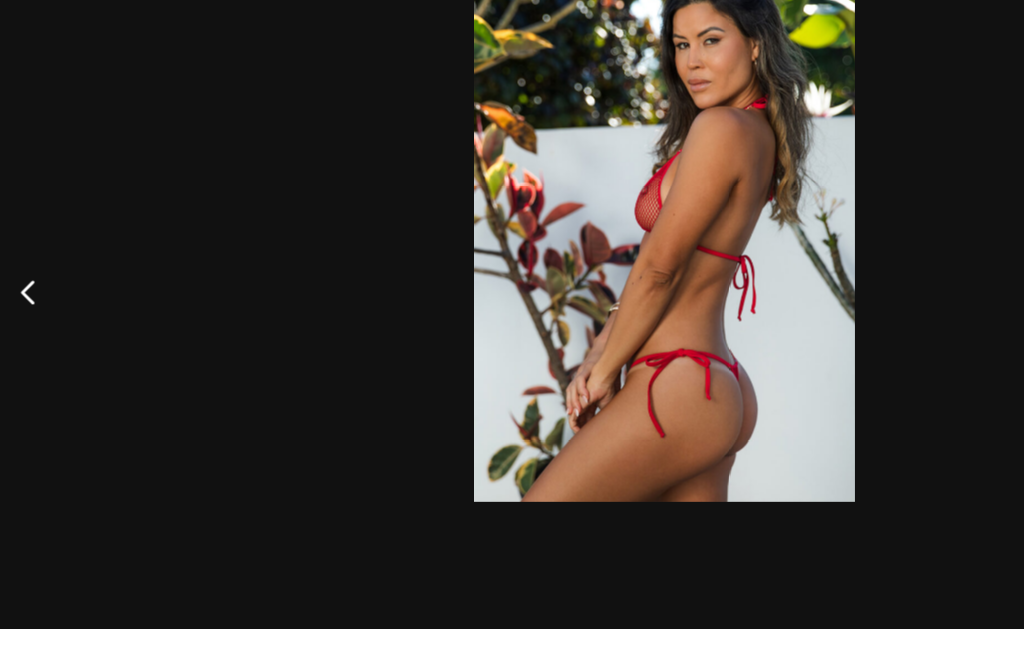 click at bounding box center [37, 333] 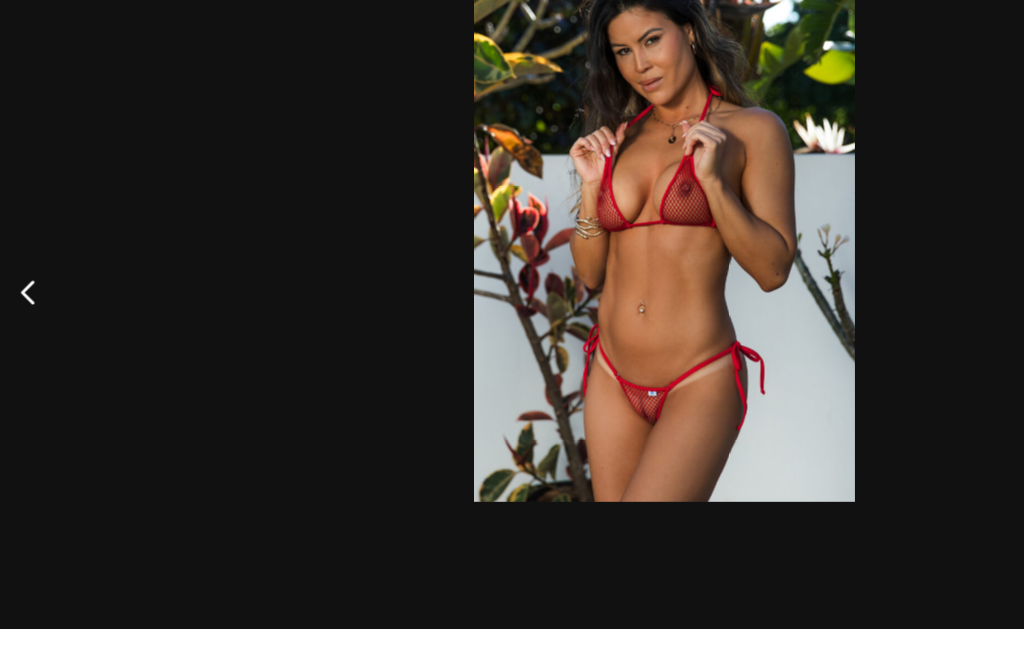 click at bounding box center [37, 333] 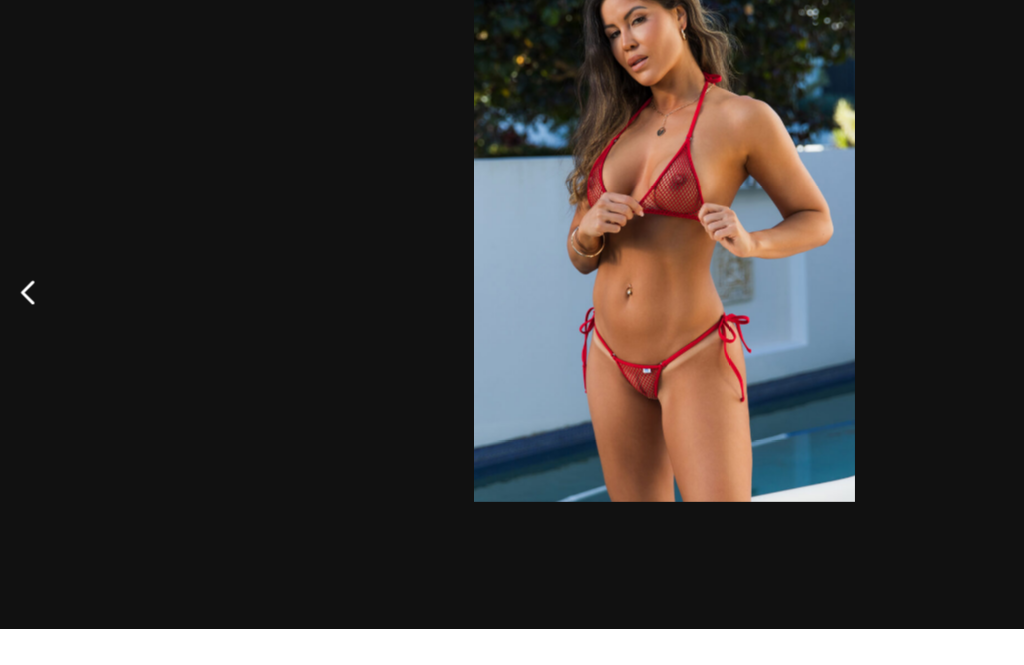 click at bounding box center [37, 333] 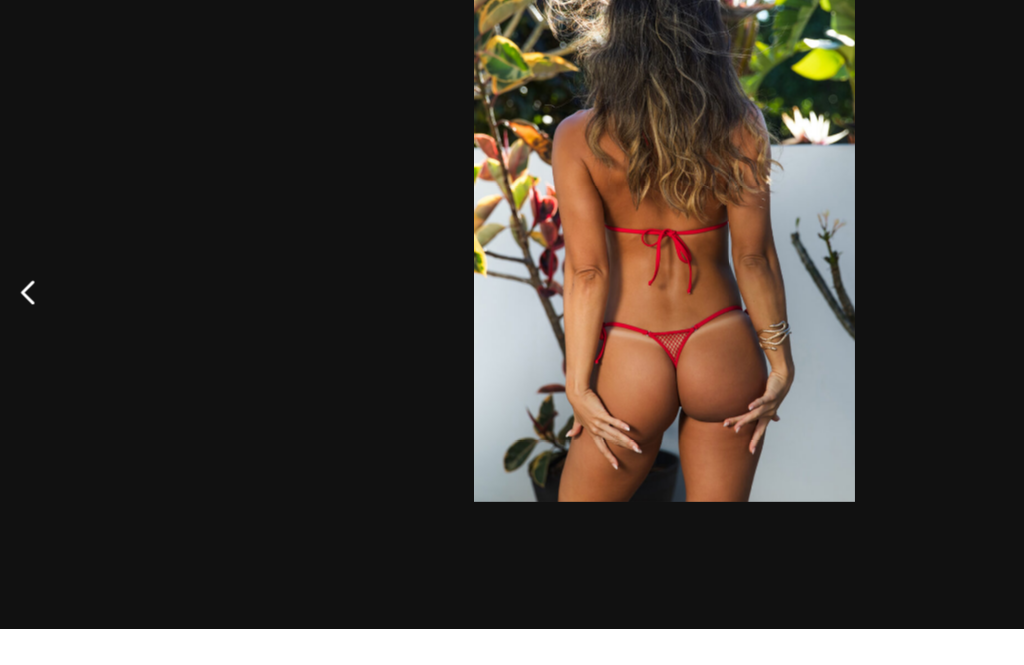click at bounding box center [37, 333] 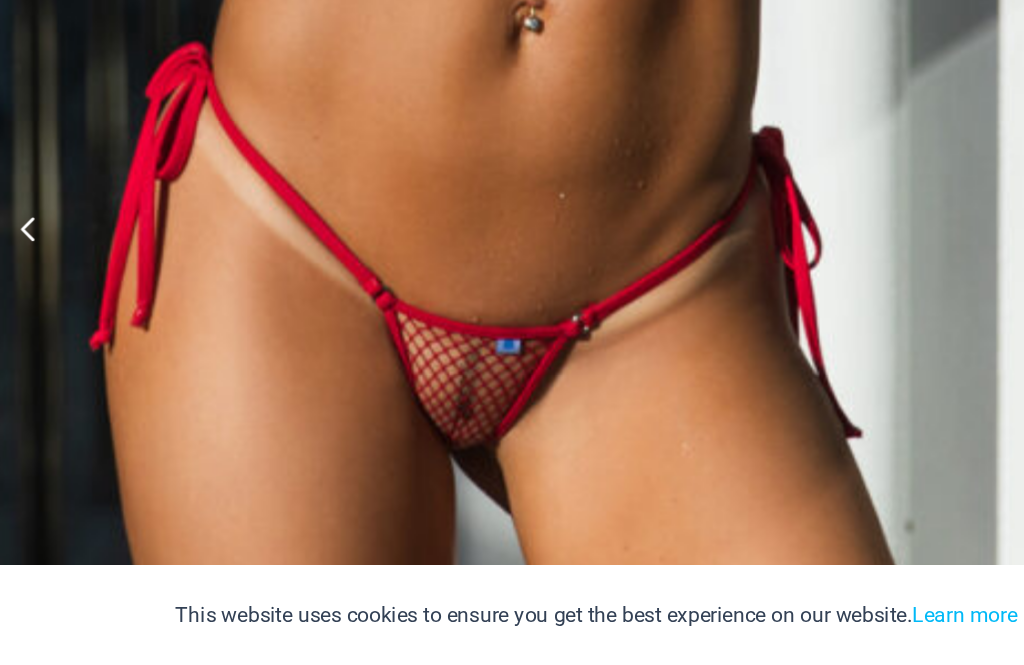 scroll, scrollTop: 667, scrollLeft: 0, axis: vertical 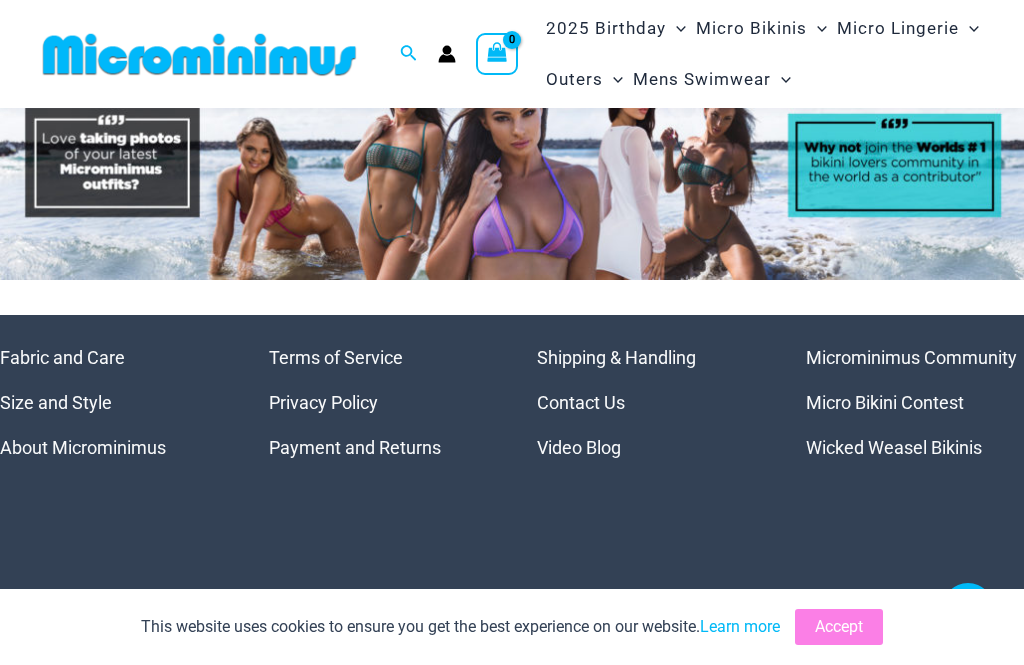 click on "Bodysuits" at bounding box center [-14855, 309] 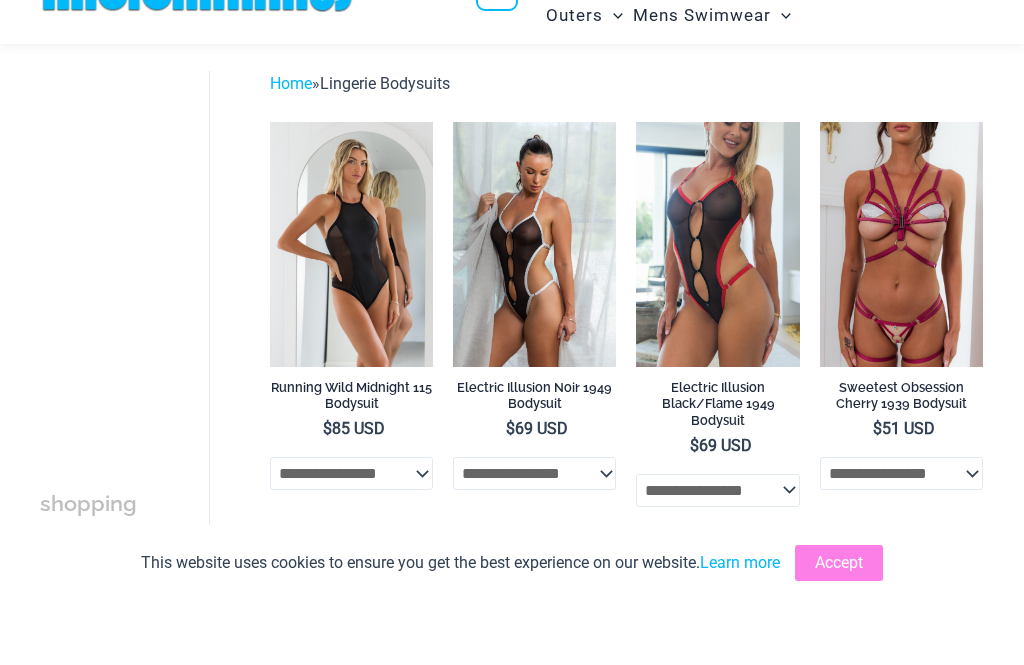 scroll, scrollTop: 127, scrollLeft: 0, axis: vertical 